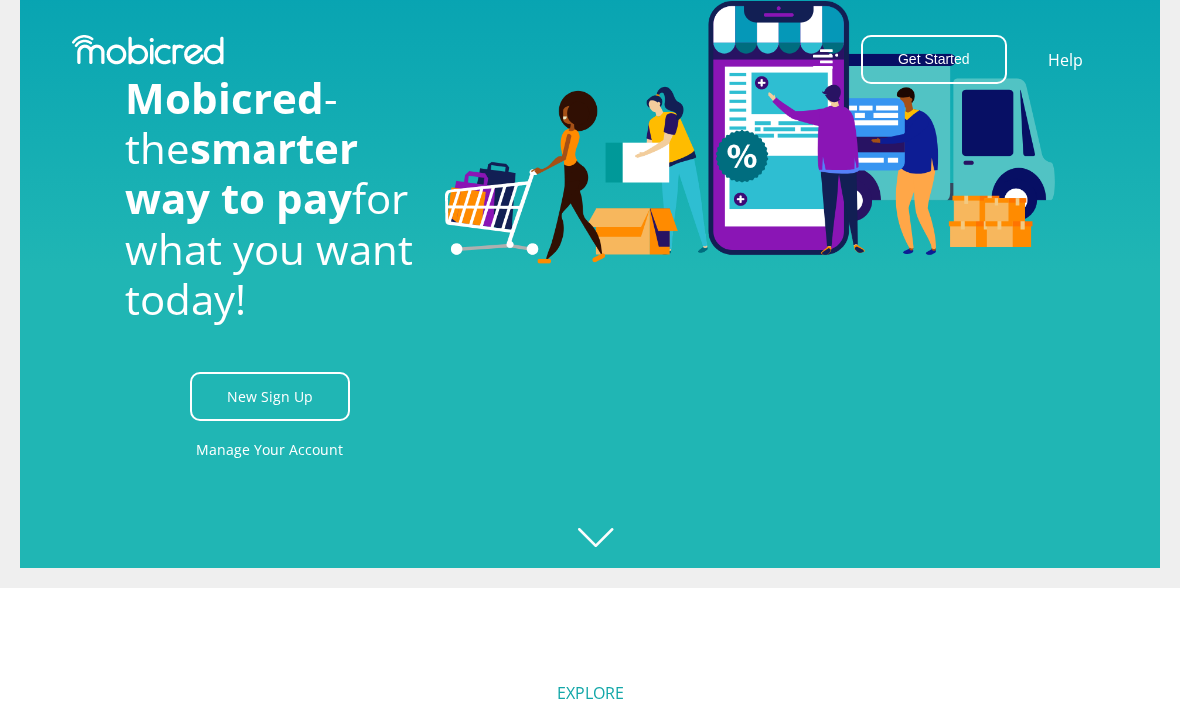 scroll, scrollTop: 0, scrollLeft: 0, axis: both 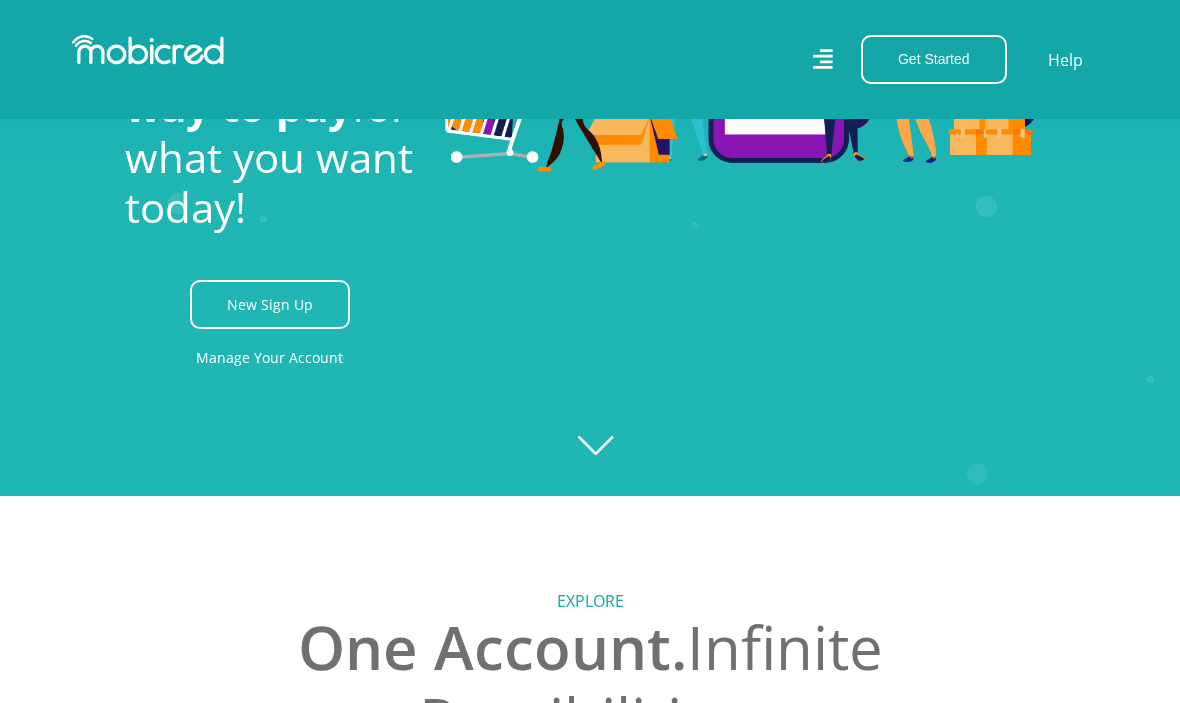 click on "Created with Raphaël 2.3.0" 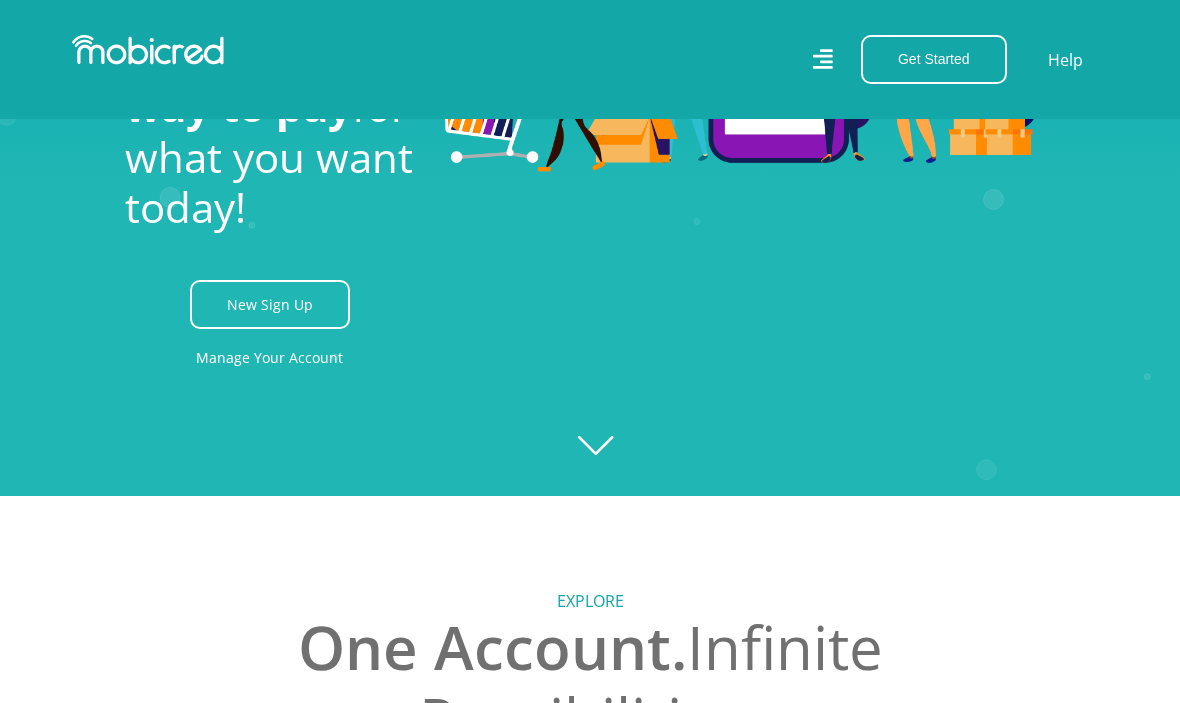 scroll, scrollTop: 0, scrollLeft: 2160, axis: horizontal 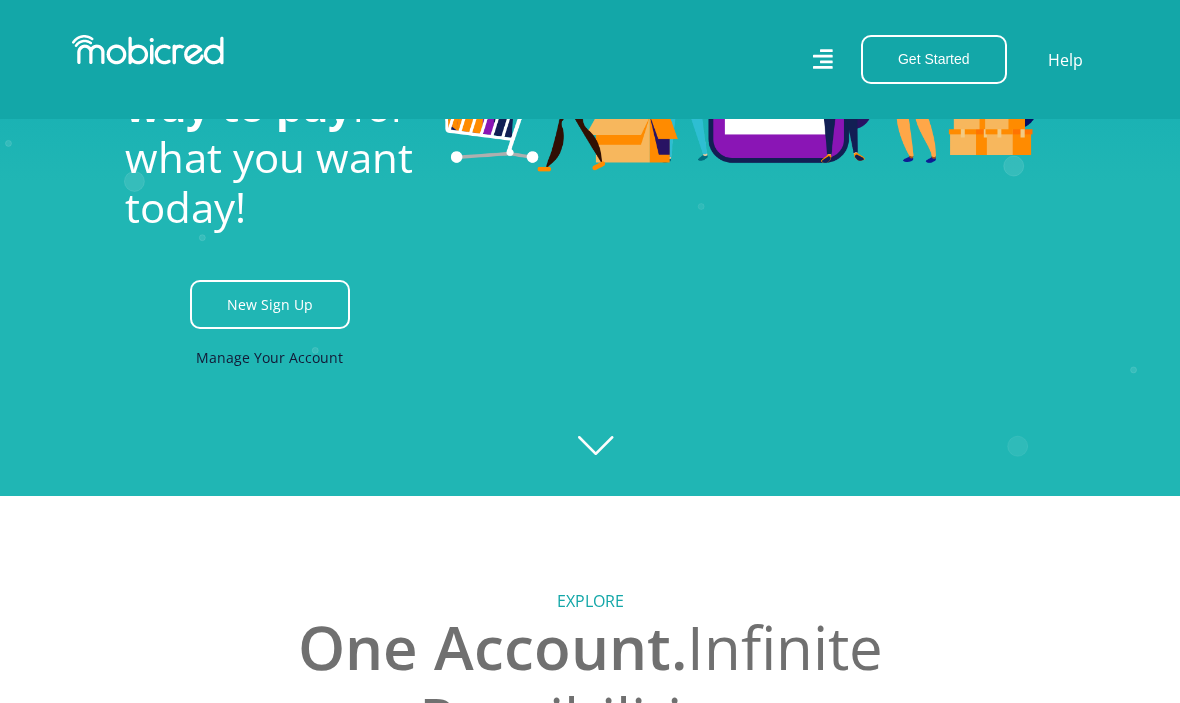 click on "Manage Your Account" at bounding box center (269, 357) 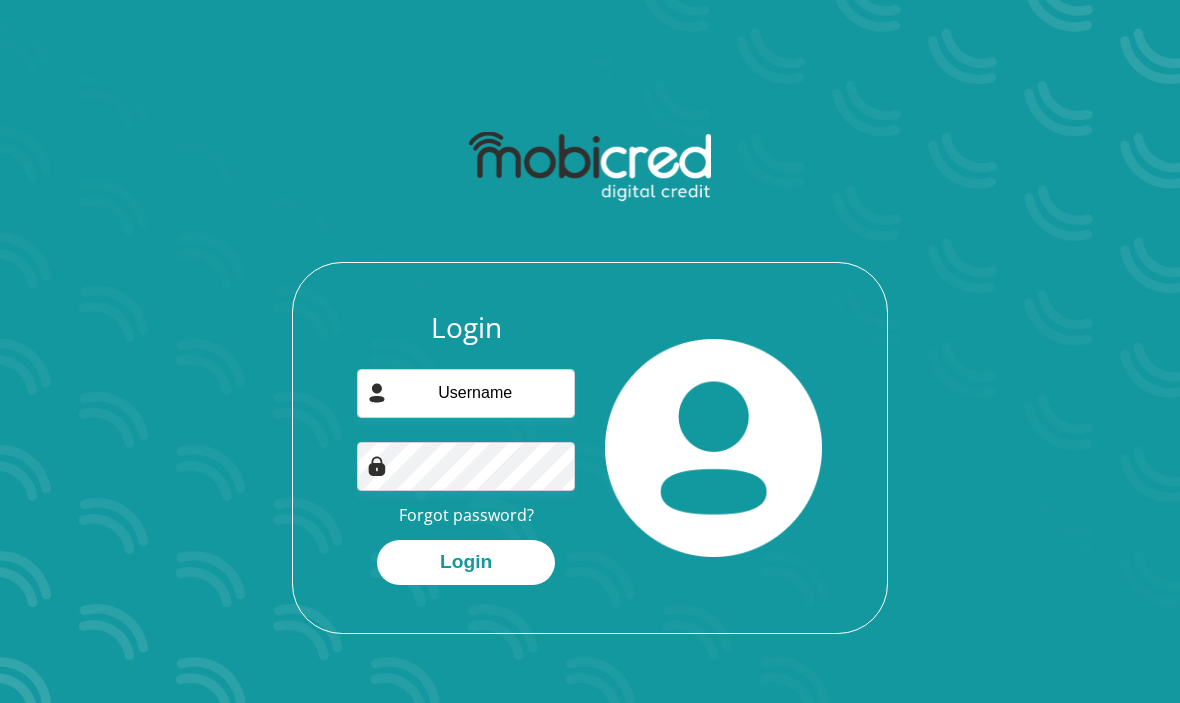 scroll, scrollTop: 0, scrollLeft: 0, axis: both 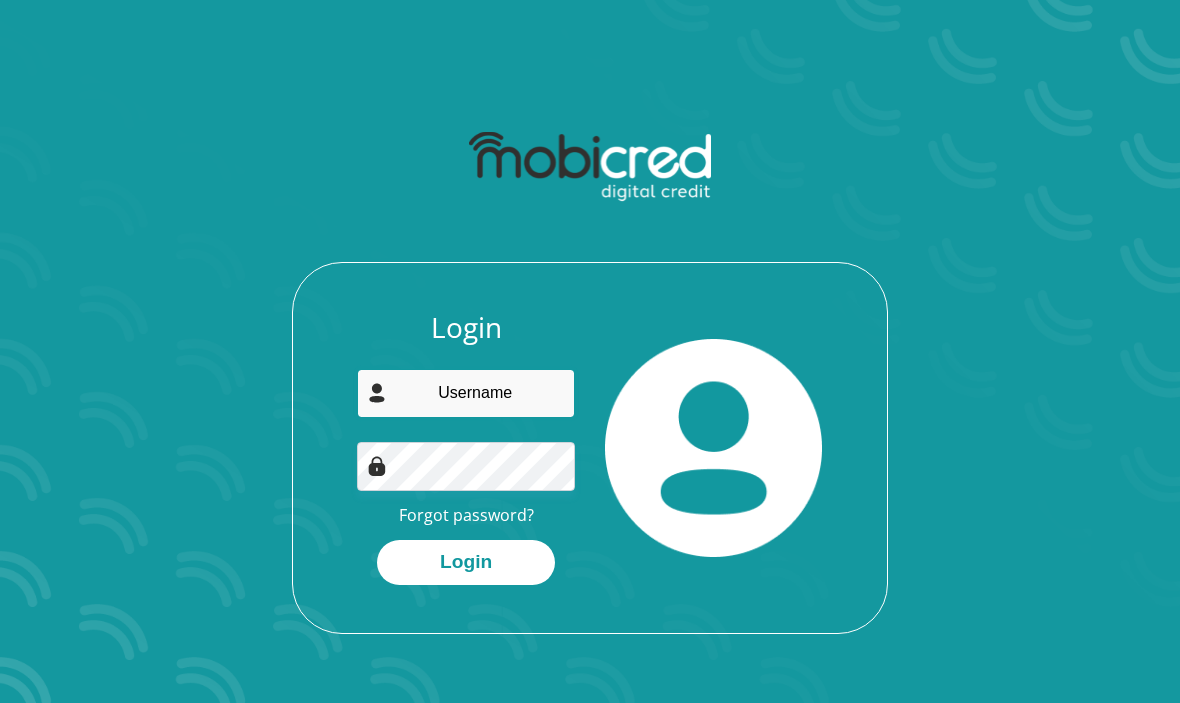 click at bounding box center (465, 393) 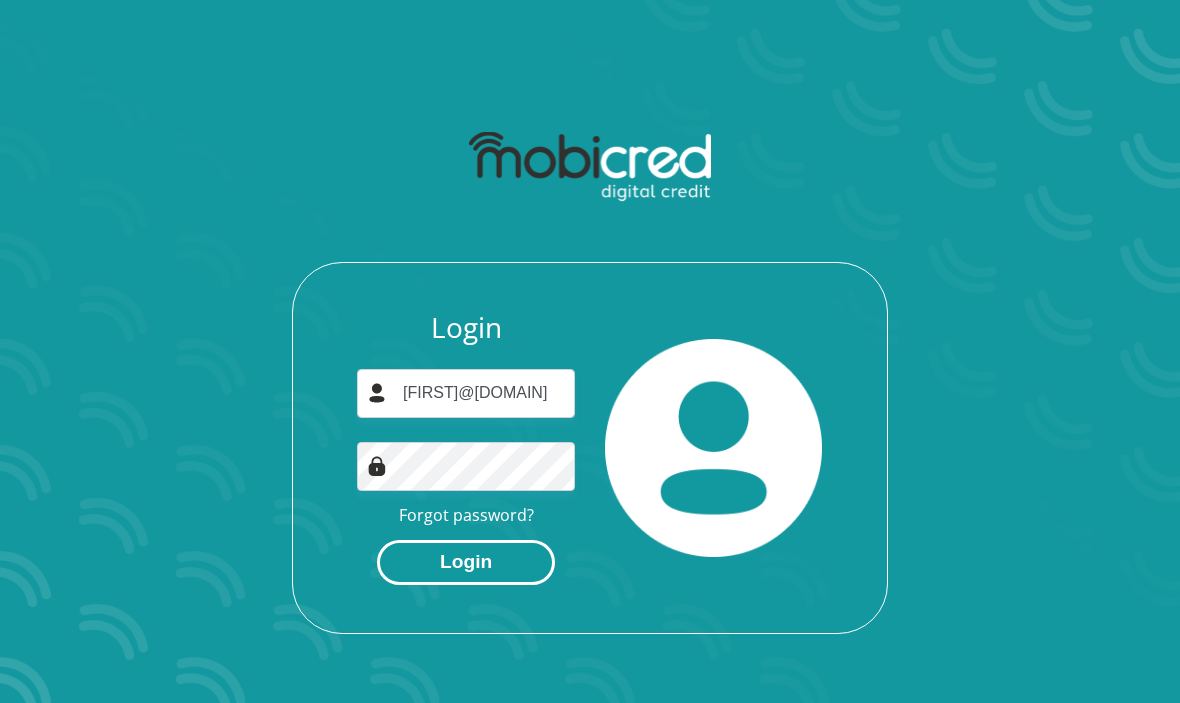 click on "Login" at bounding box center [466, 562] 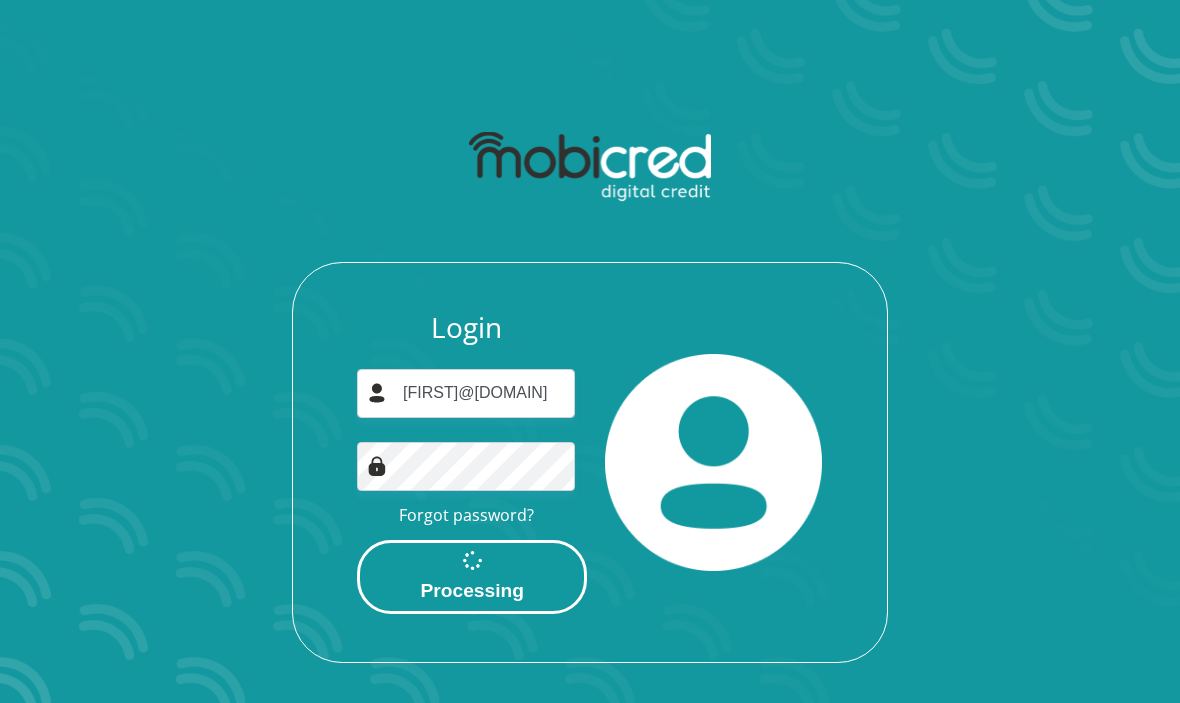 scroll, scrollTop: 0, scrollLeft: 0, axis: both 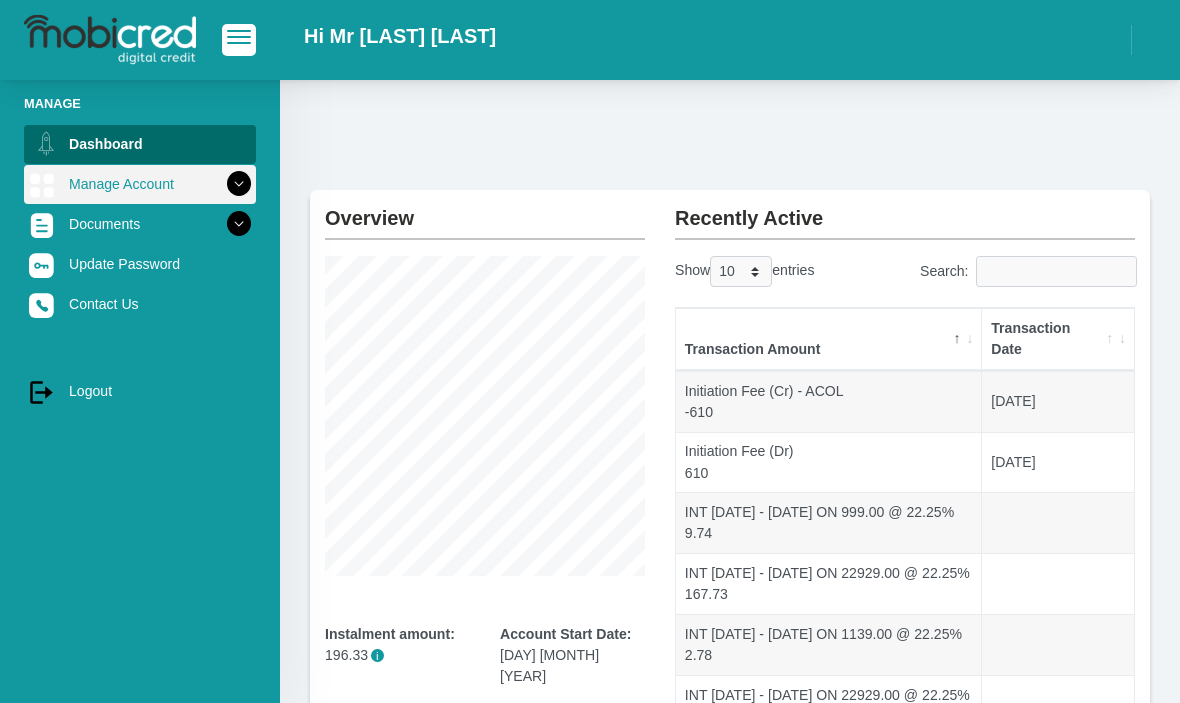 click on "Manage Account" at bounding box center [140, 184] 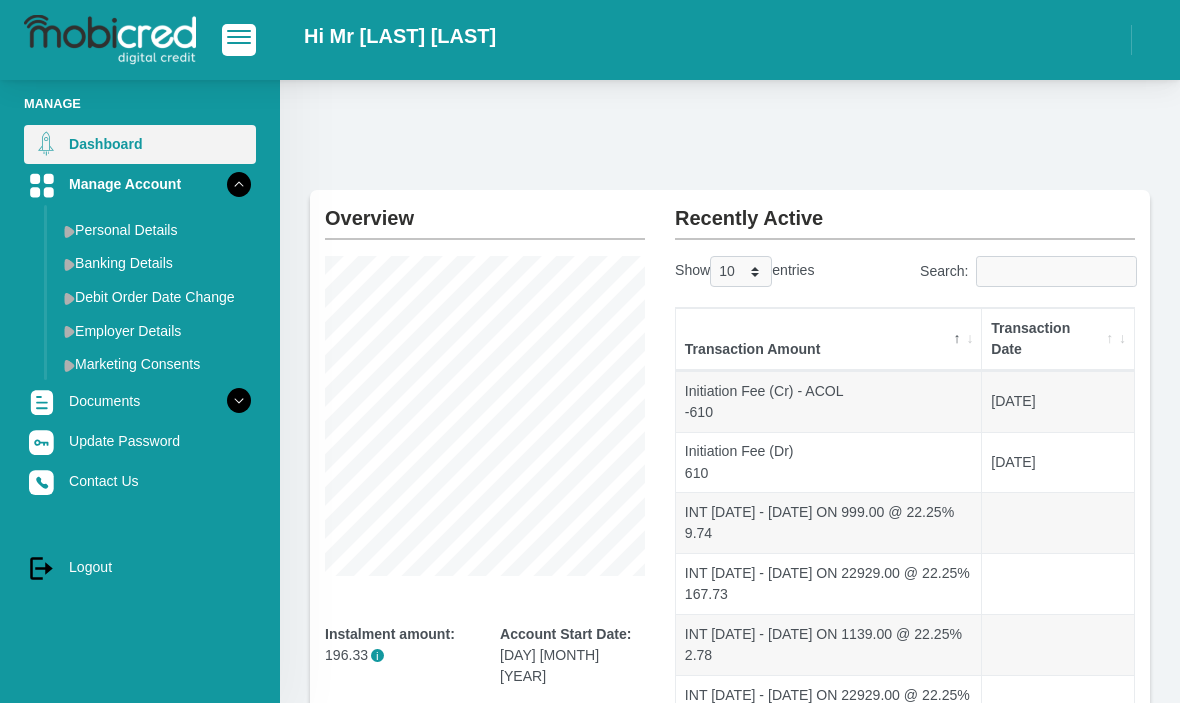 click on "Dashboard" at bounding box center (140, 144) 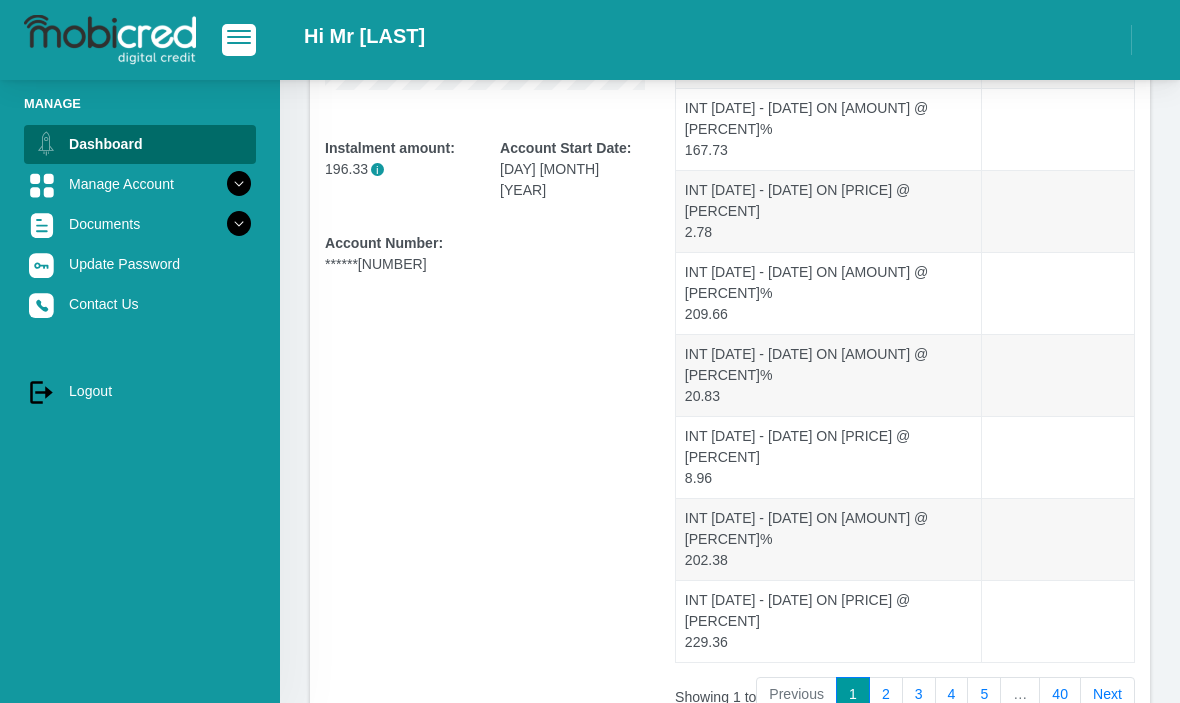 scroll, scrollTop: 499, scrollLeft: 0, axis: vertical 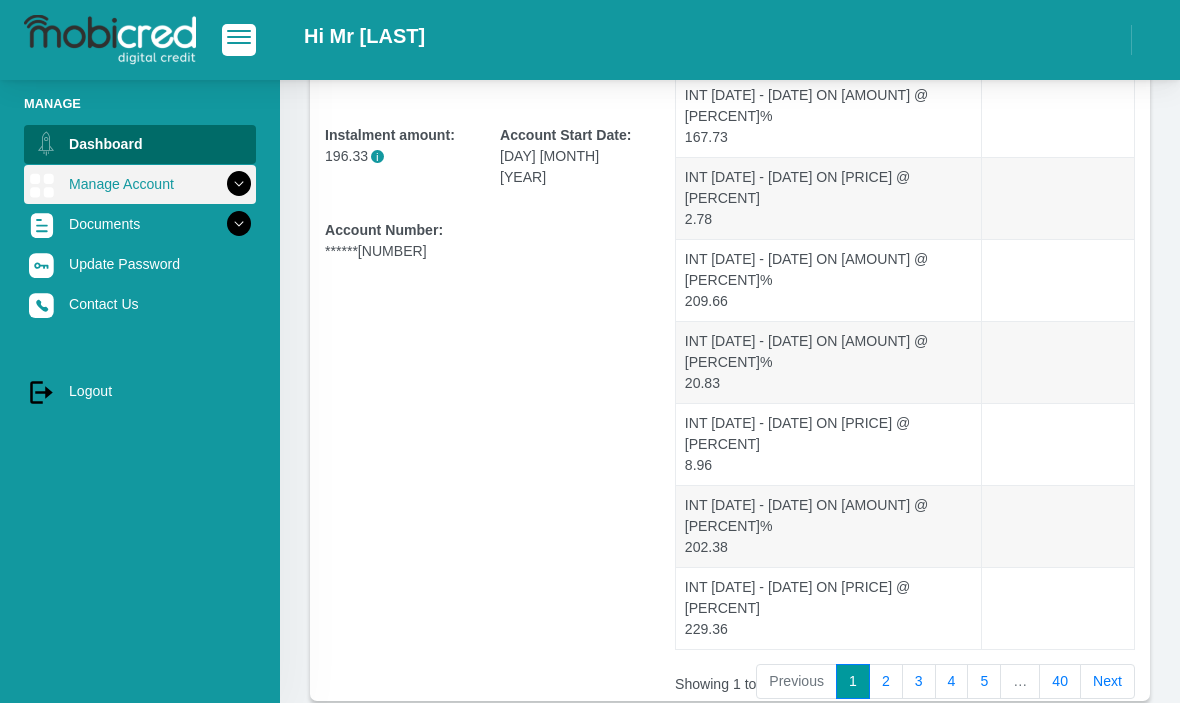 click on "Manage Account" at bounding box center [140, 184] 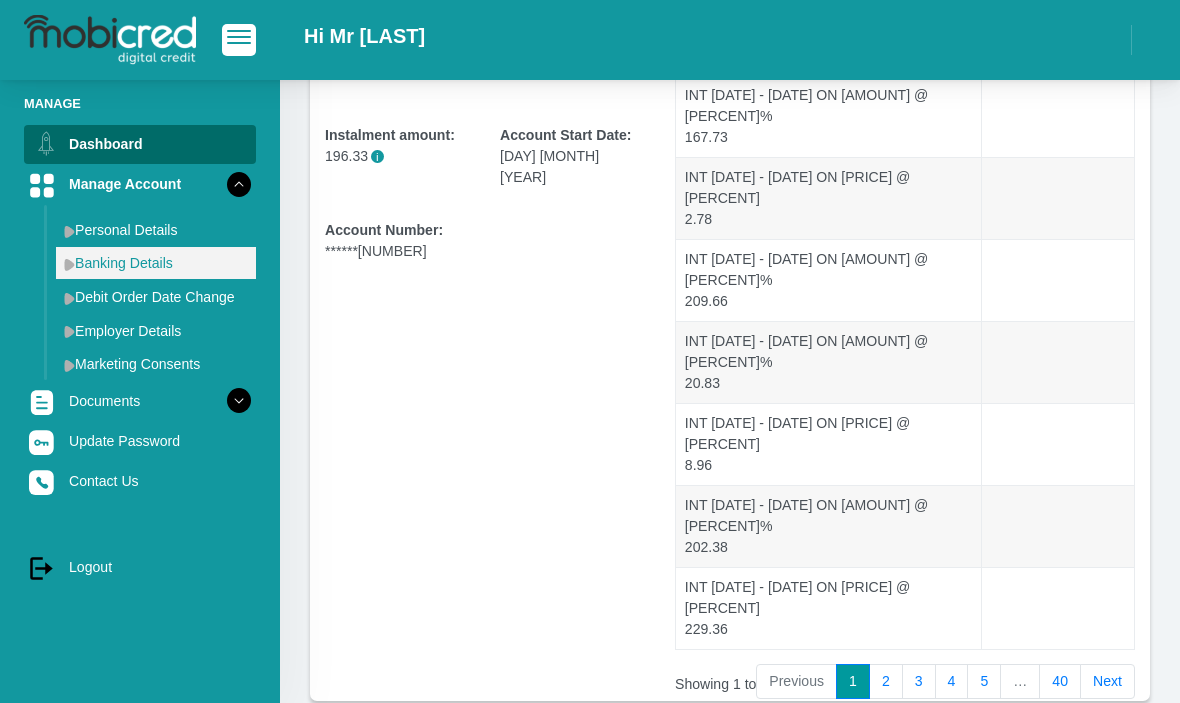 click on "Banking Details" at bounding box center [156, 263] 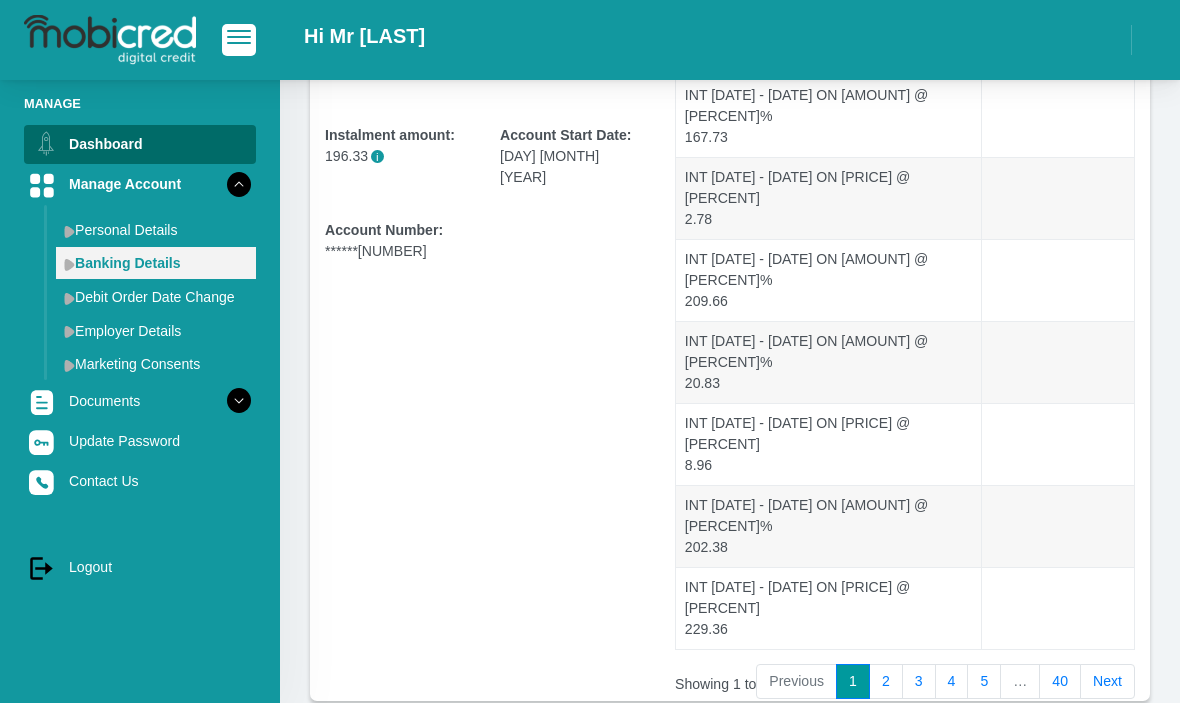 click on "Banking Details" at bounding box center [156, 263] 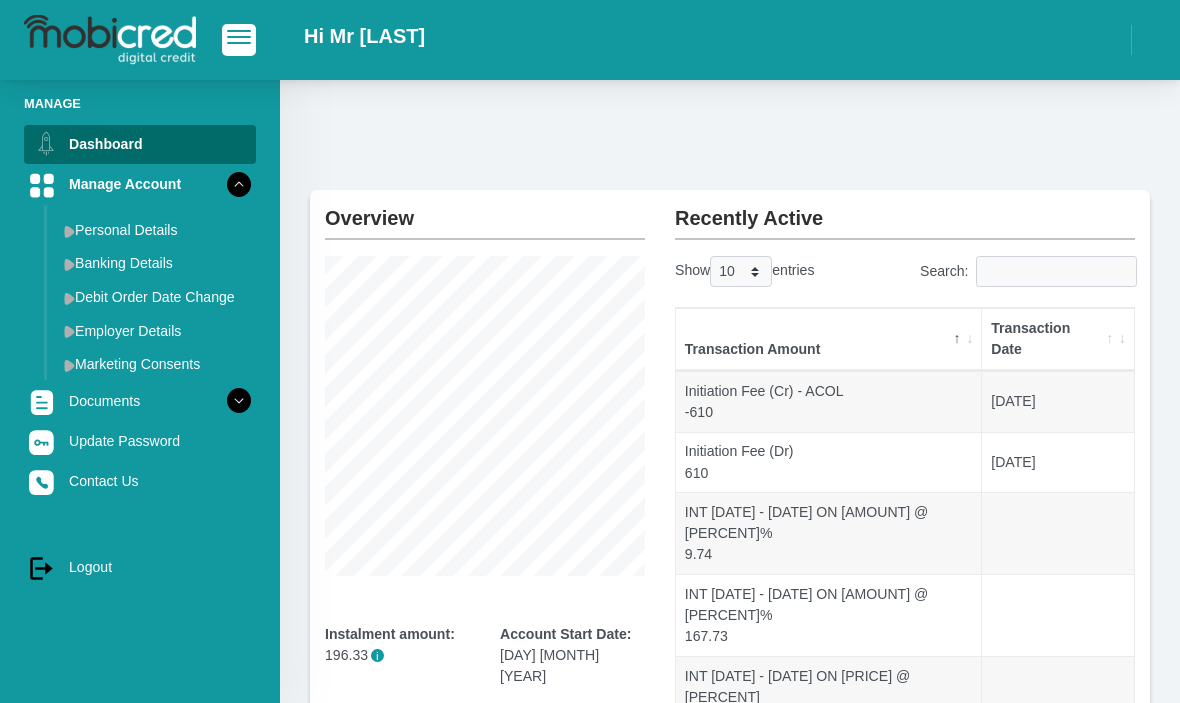 scroll, scrollTop: 118, scrollLeft: 0, axis: vertical 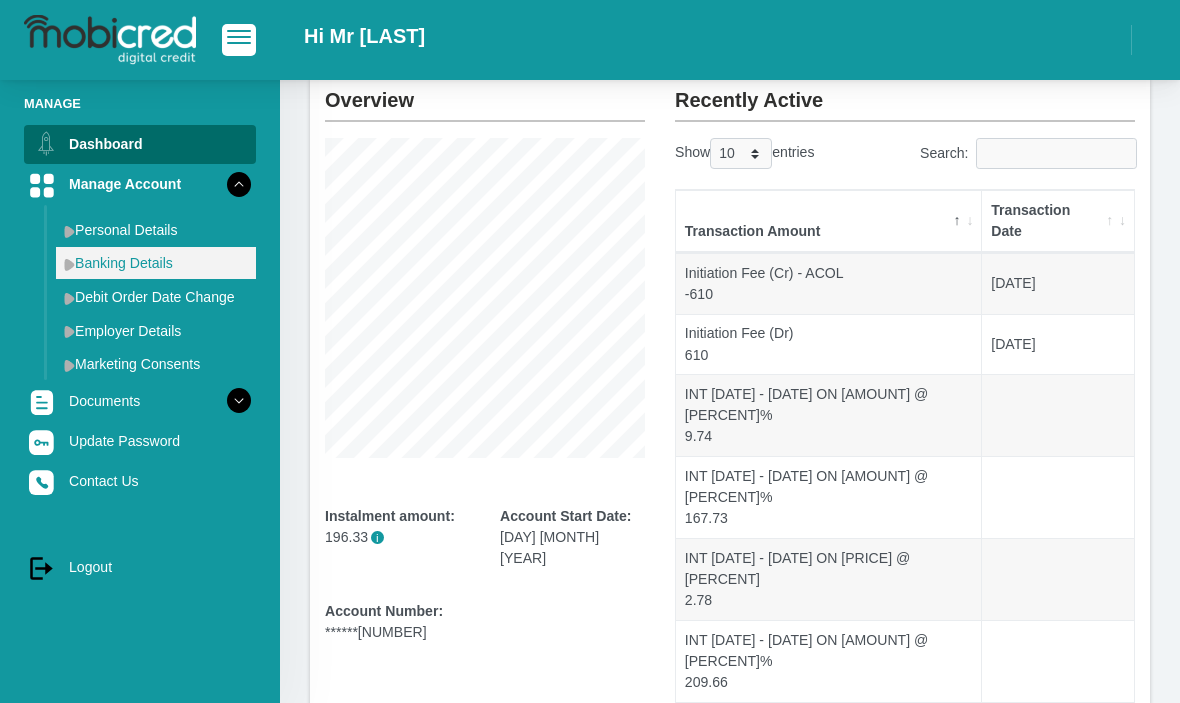 click at bounding box center (69, 264) 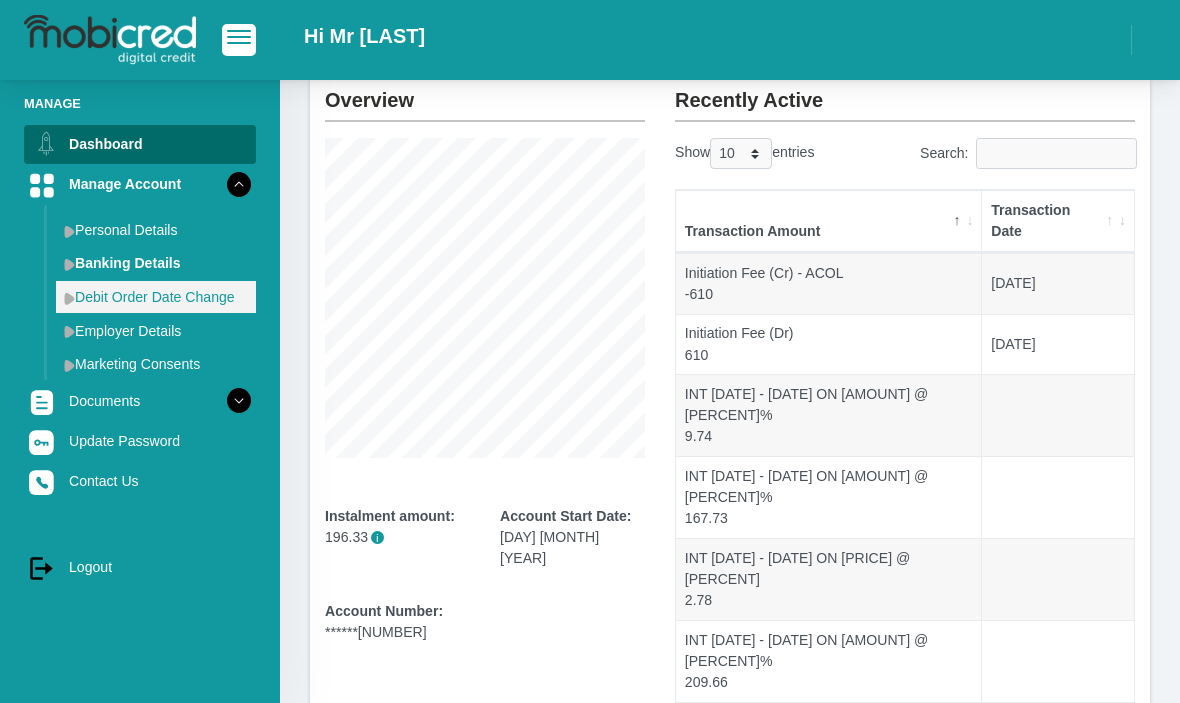 click on "Debit Order Date Change" at bounding box center [156, 297] 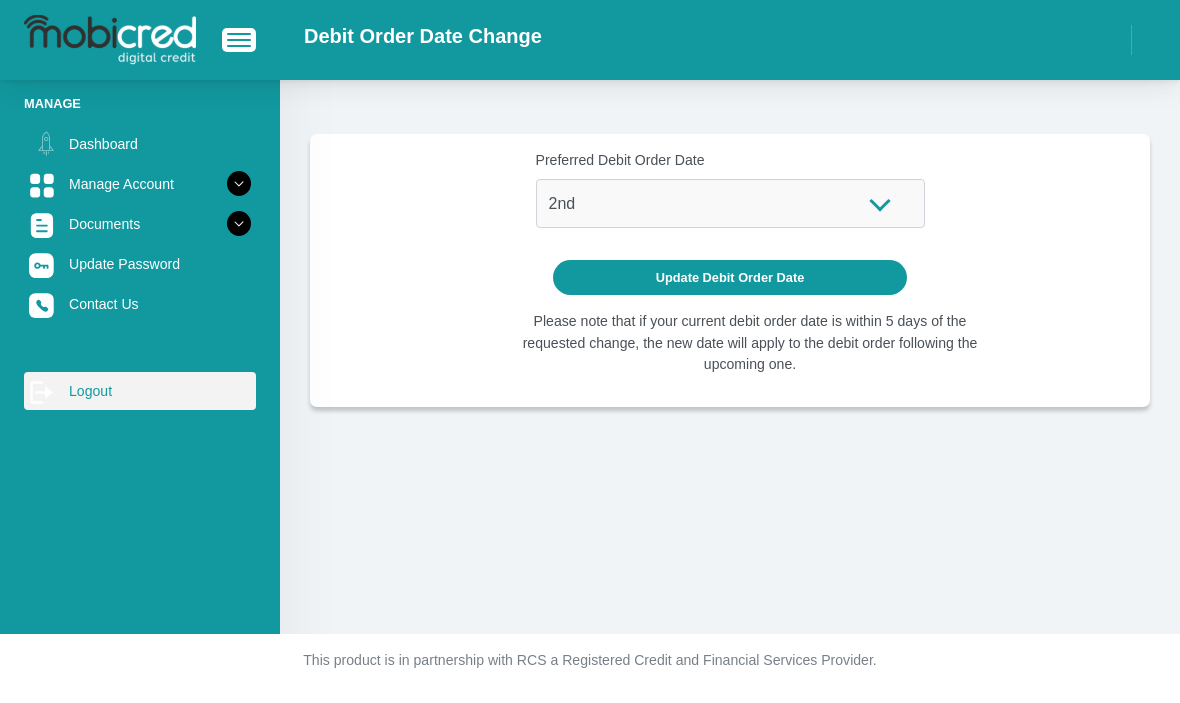 scroll, scrollTop: 0, scrollLeft: 0, axis: both 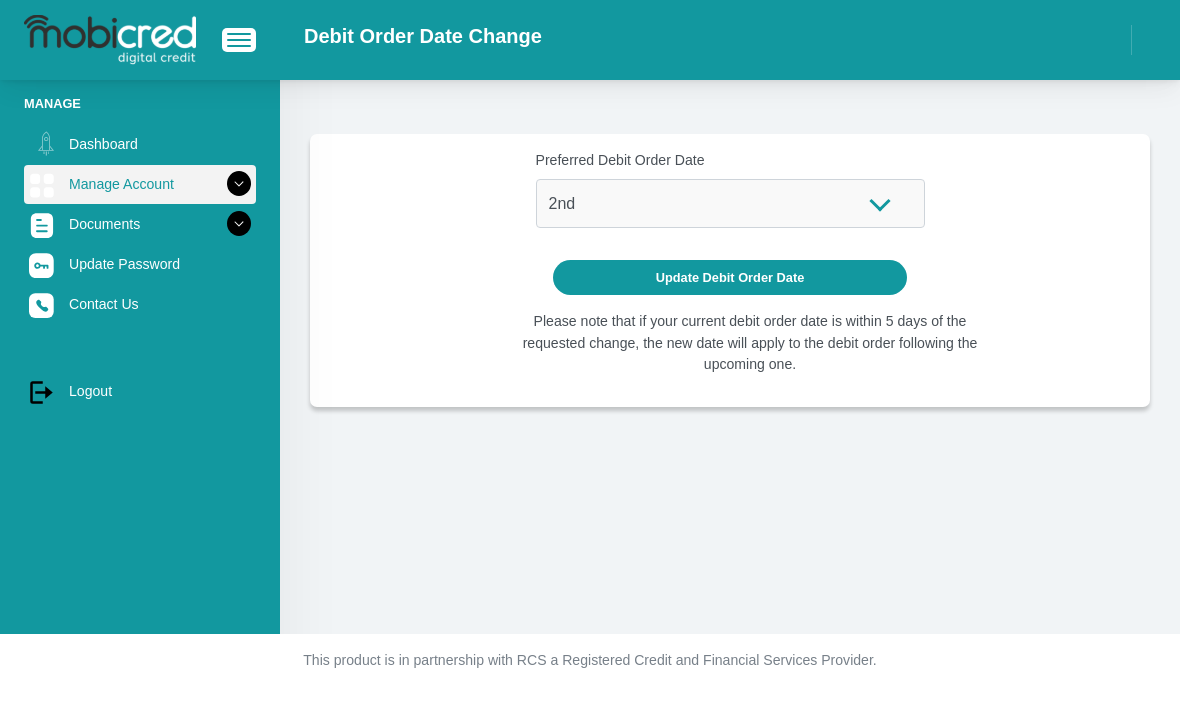 click at bounding box center (239, 184) 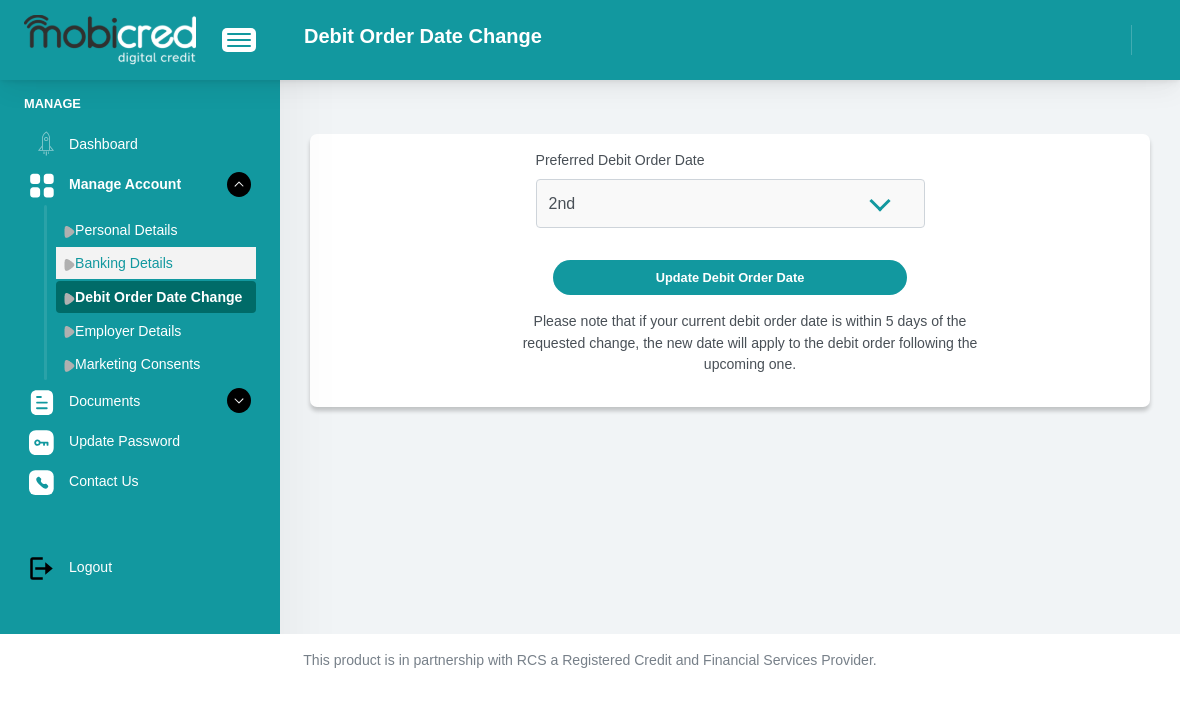 click on "Banking Details" at bounding box center [156, 263] 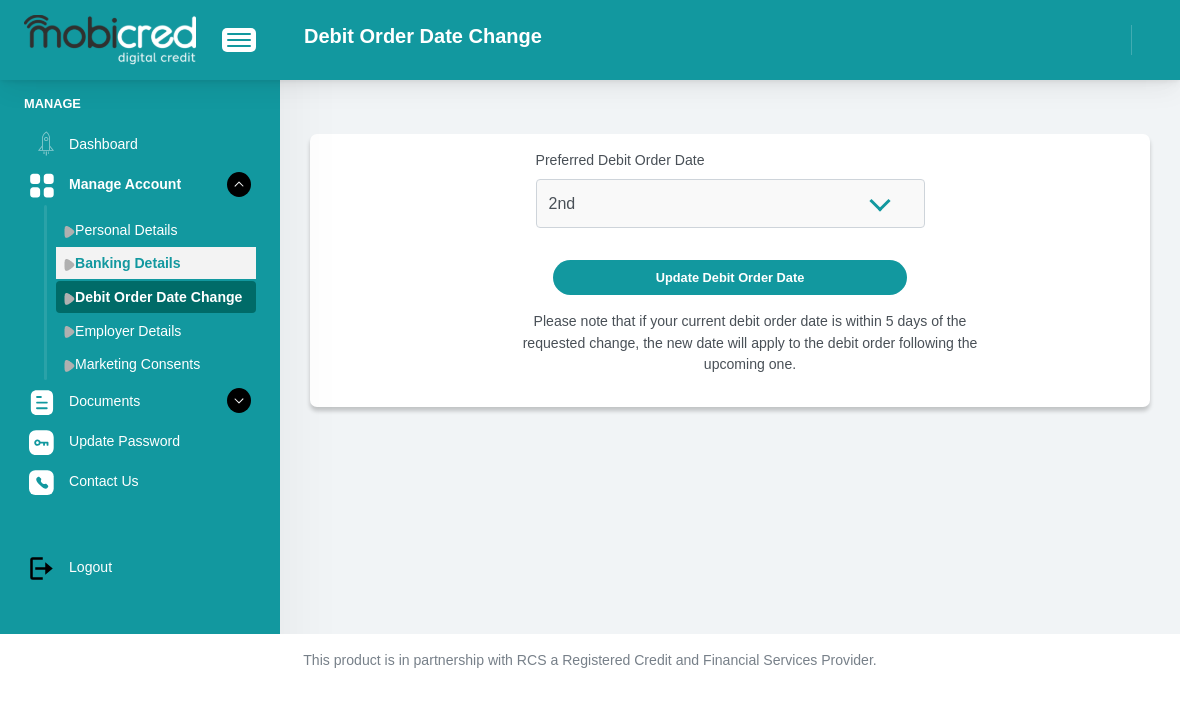 click at bounding box center [69, 264] 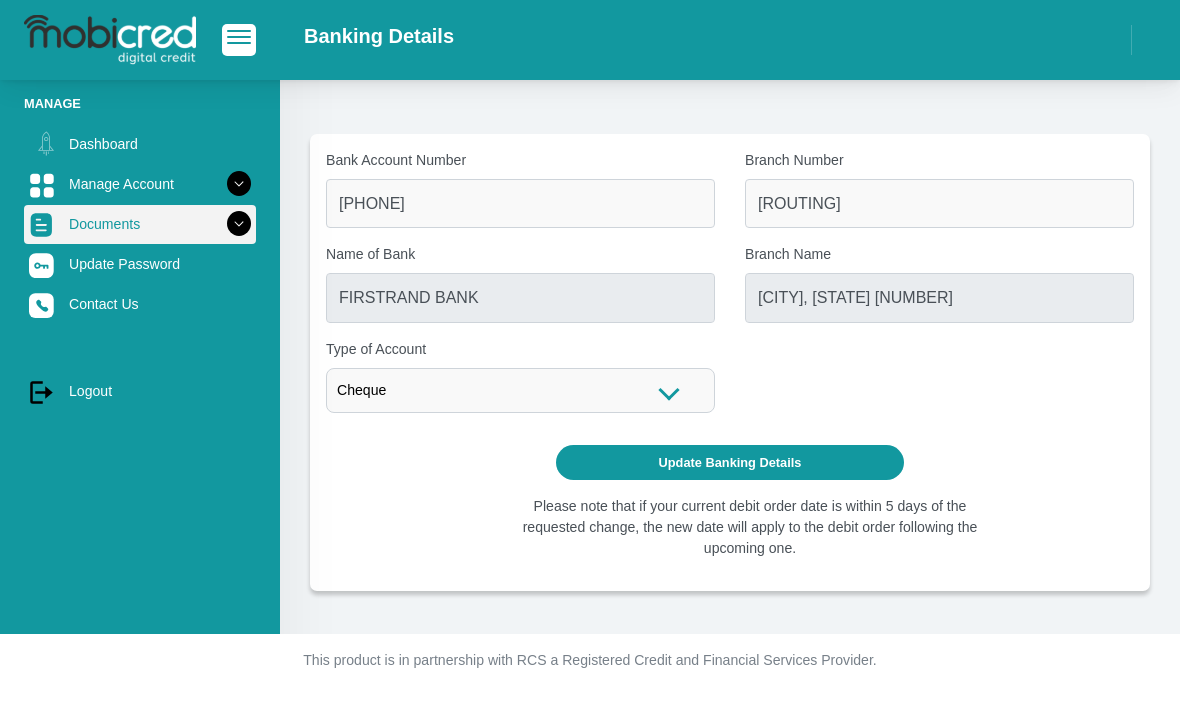 scroll, scrollTop: 0, scrollLeft: 0, axis: both 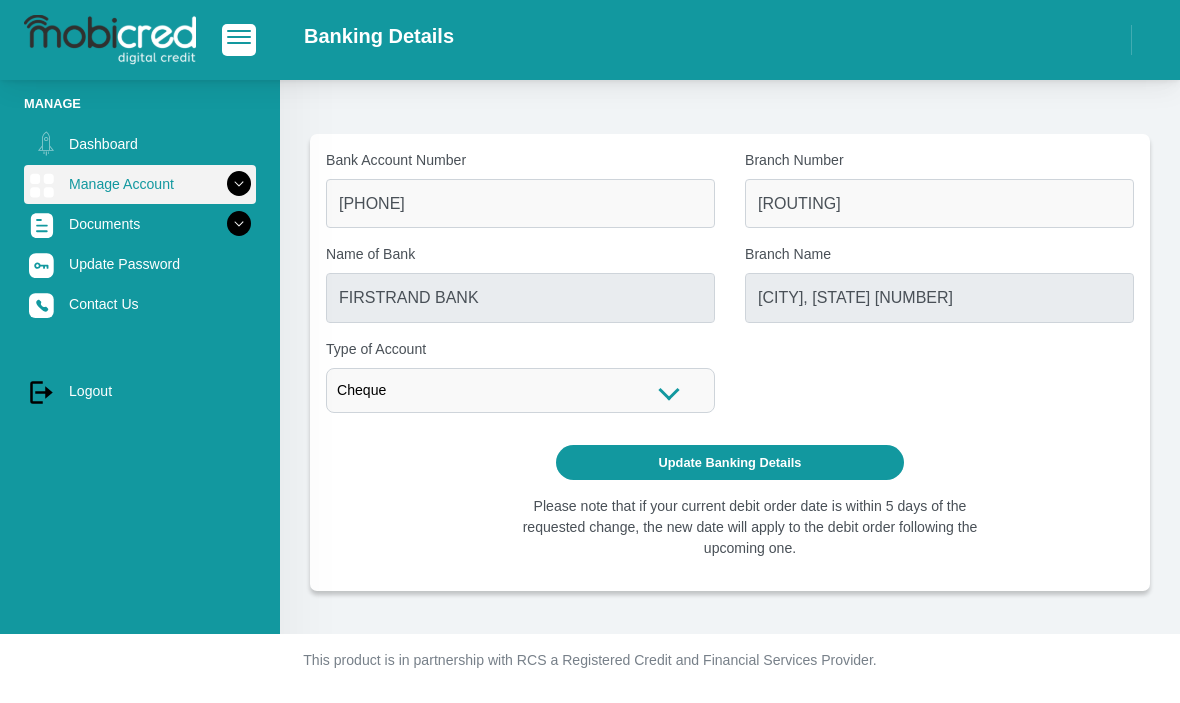 click at bounding box center [239, 184] 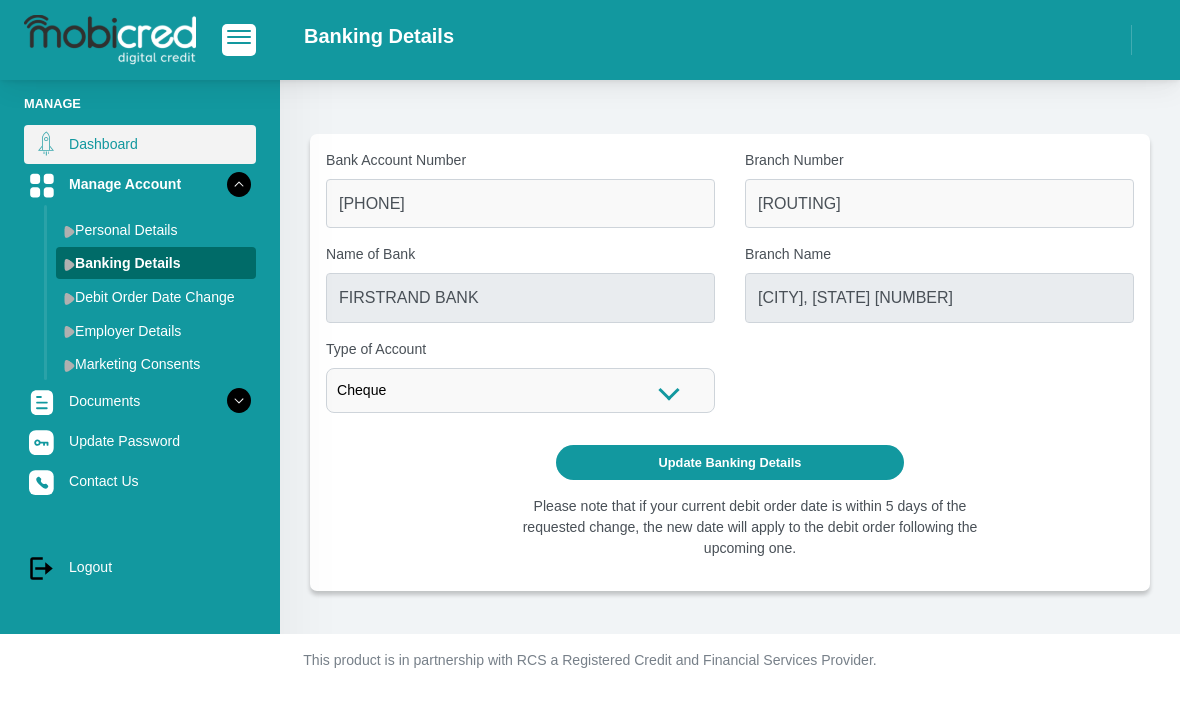 click on "Dashboard" at bounding box center [140, 144] 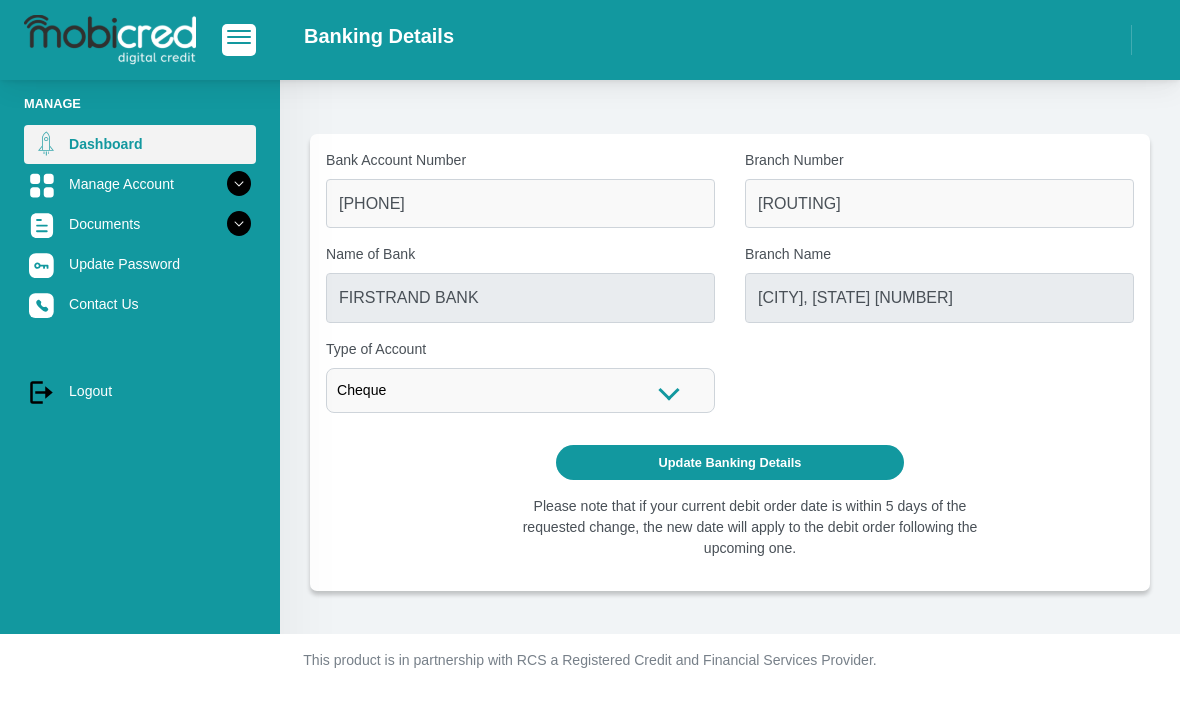 click on "Dashboard" at bounding box center (140, 144) 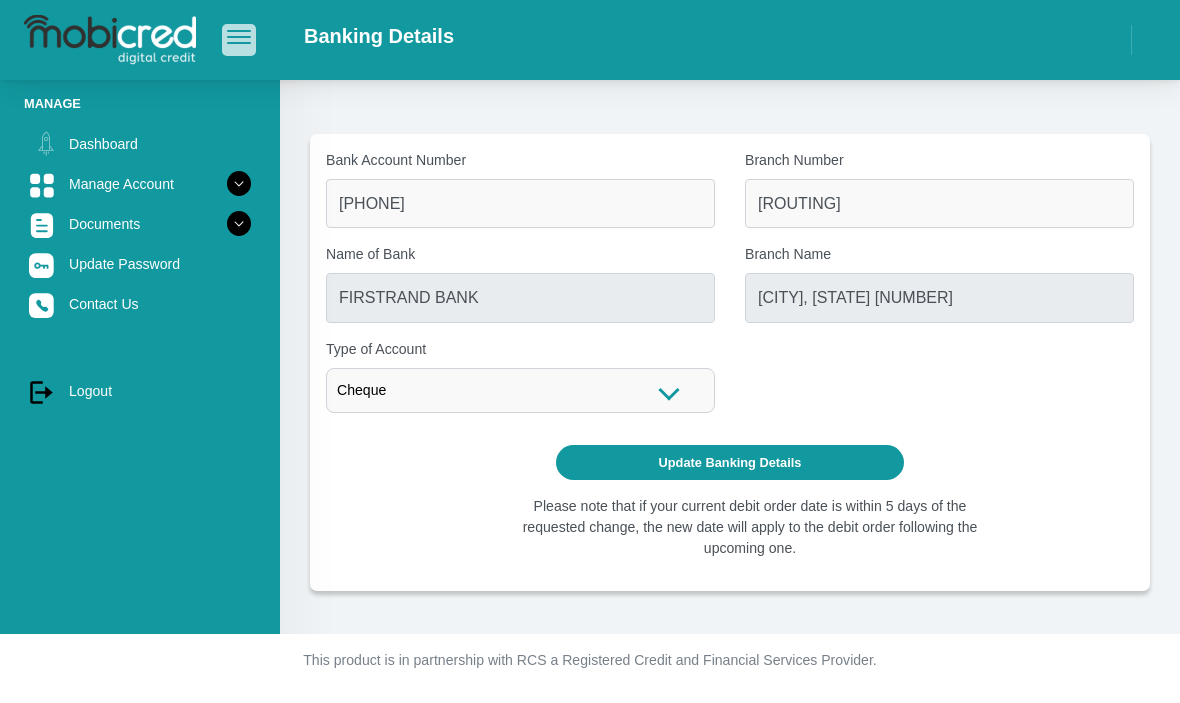 click at bounding box center [239, 39] 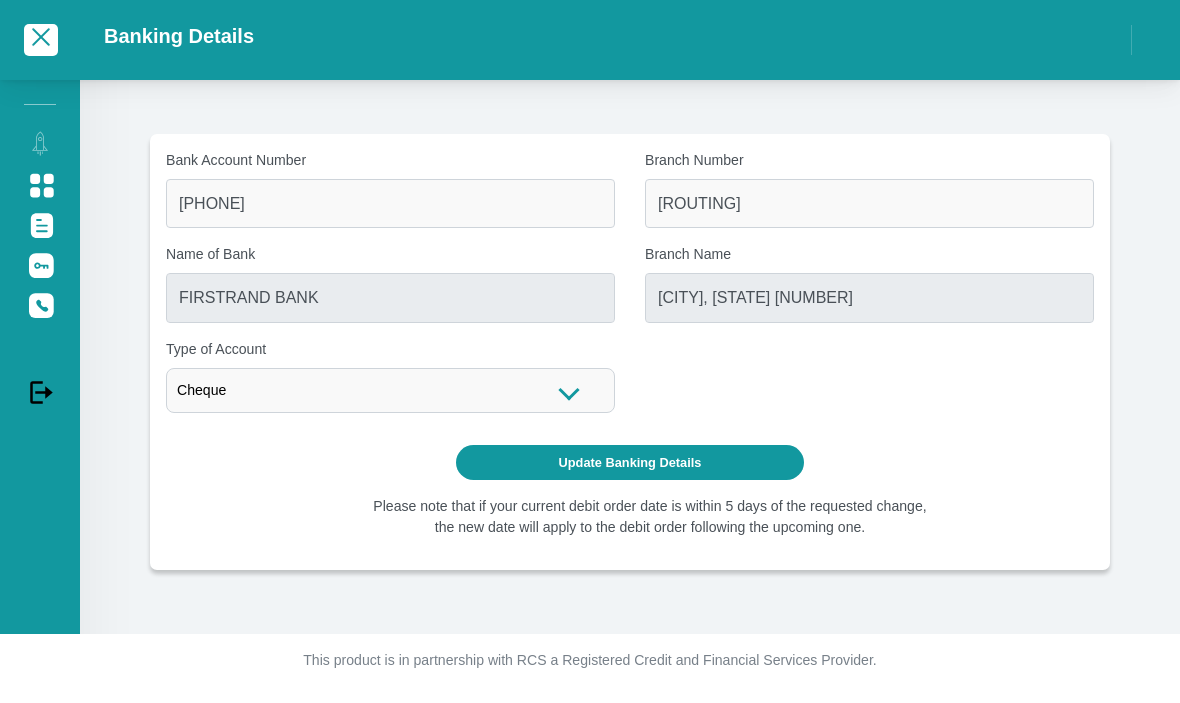 click on "Bank Account Number
[PHONE]
Branch Number
[ROUTING]
Name of Bank
FIRSTRAND BANK
Branch Name
[CITY], [STATE] [NUMBER]
Cheque
Cheque
Savings" at bounding box center (630, 323) 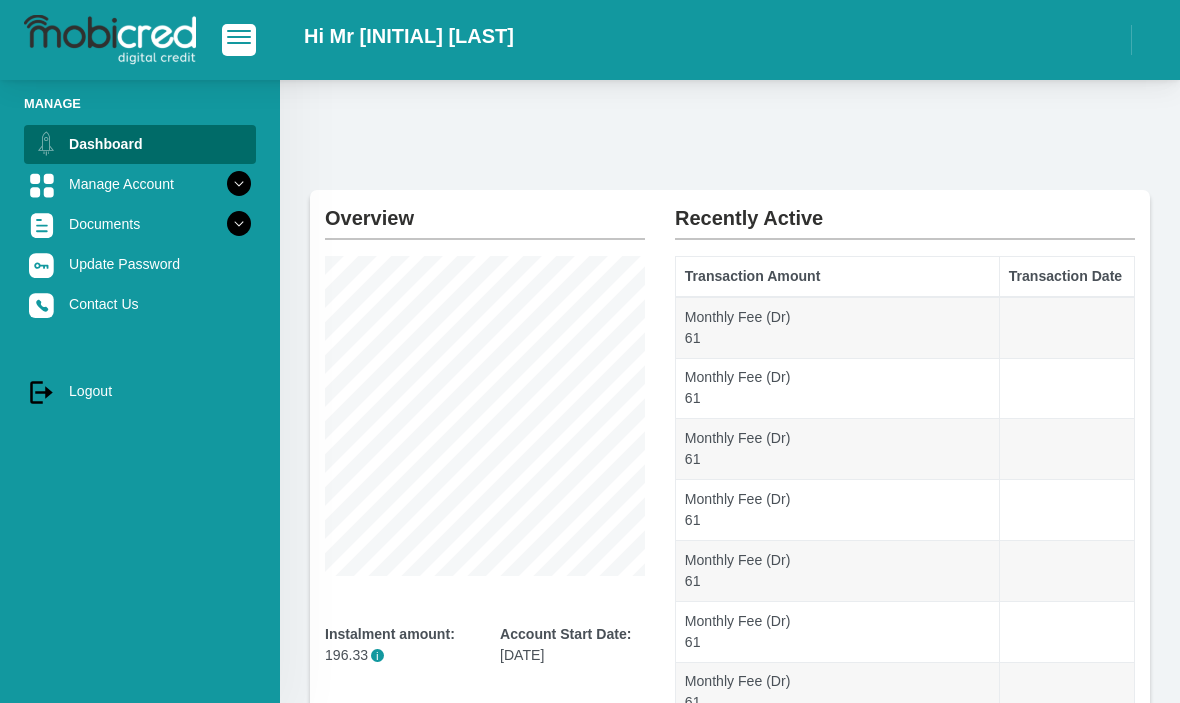 scroll, scrollTop: 0, scrollLeft: 0, axis: both 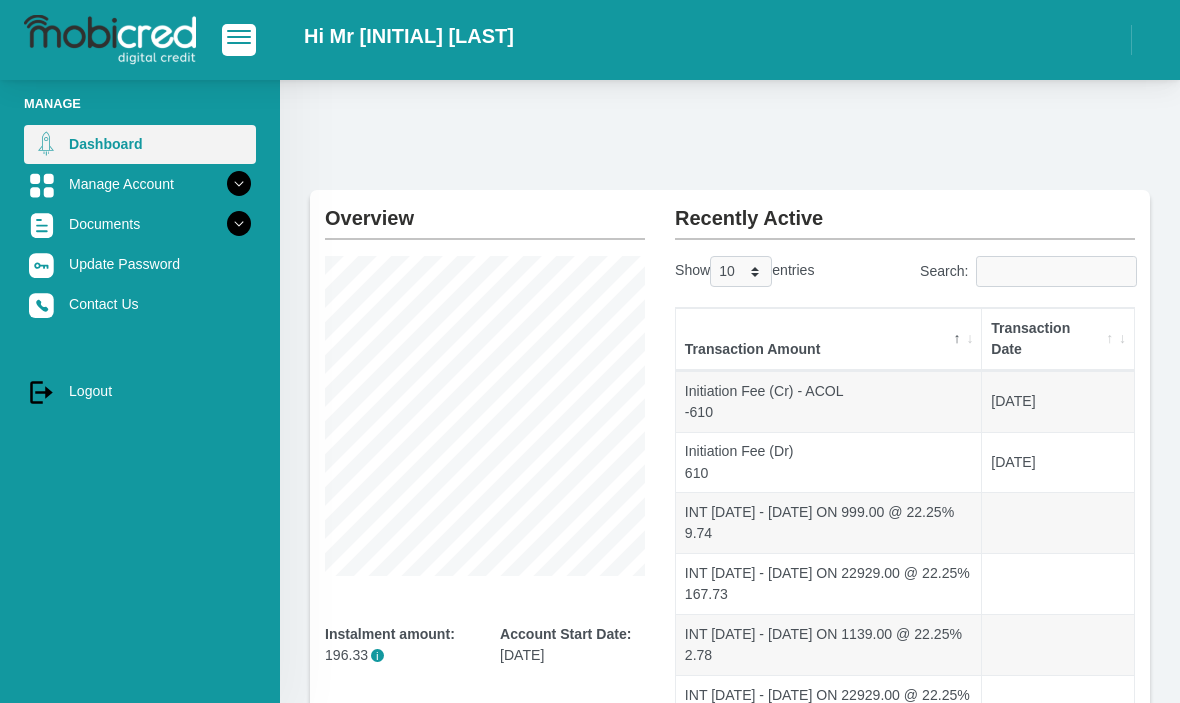 click on "Dashboard" at bounding box center [140, 144] 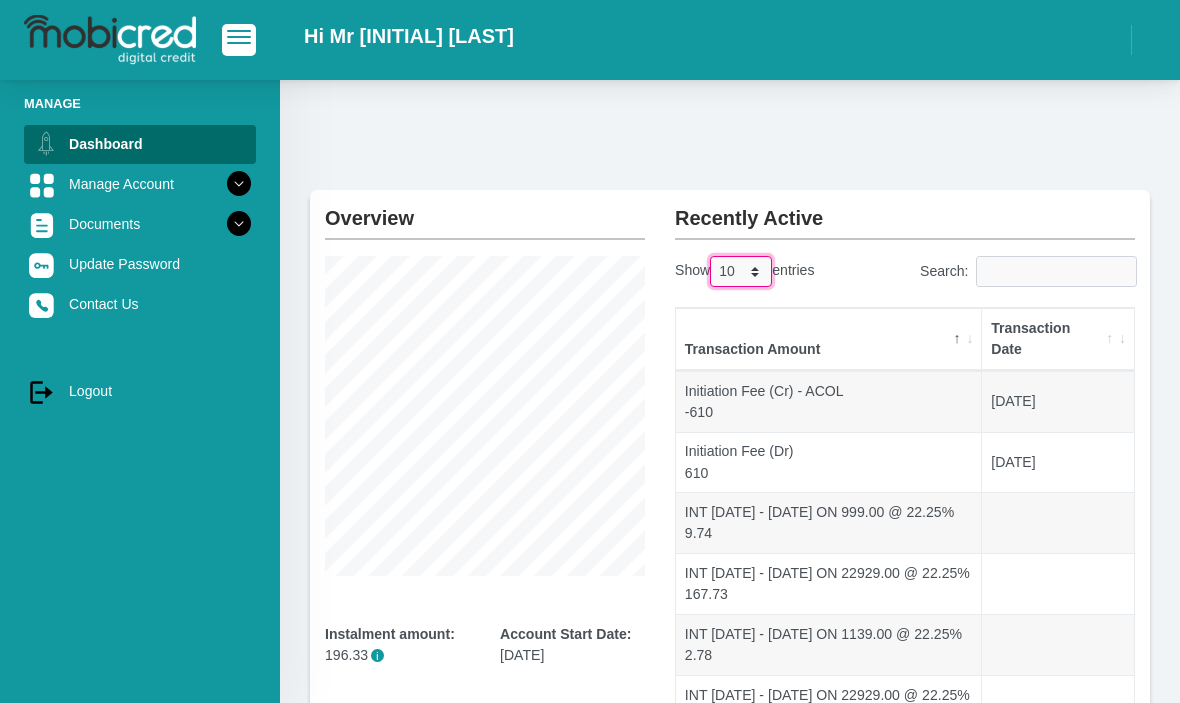 click on "10 25 50 100" at bounding box center (741, 271) 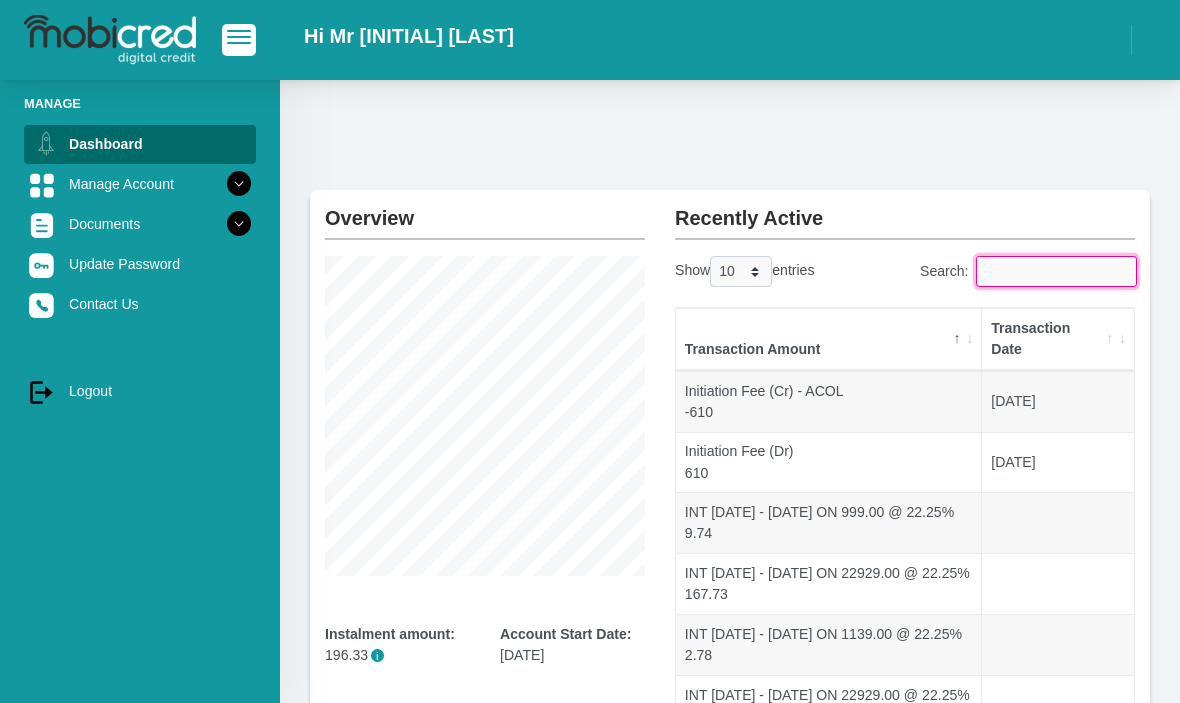 click on "Search:" at bounding box center [1056, 271] 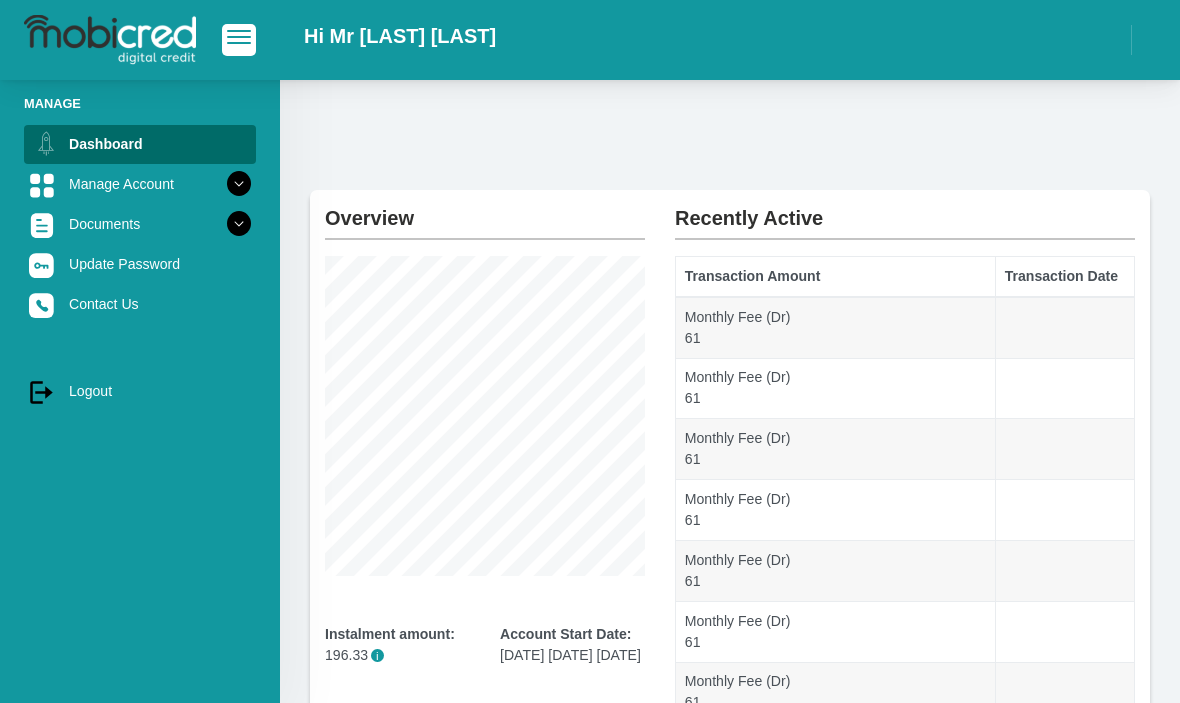 scroll, scrollTop: 0, scrollLeft: 0, axis: both 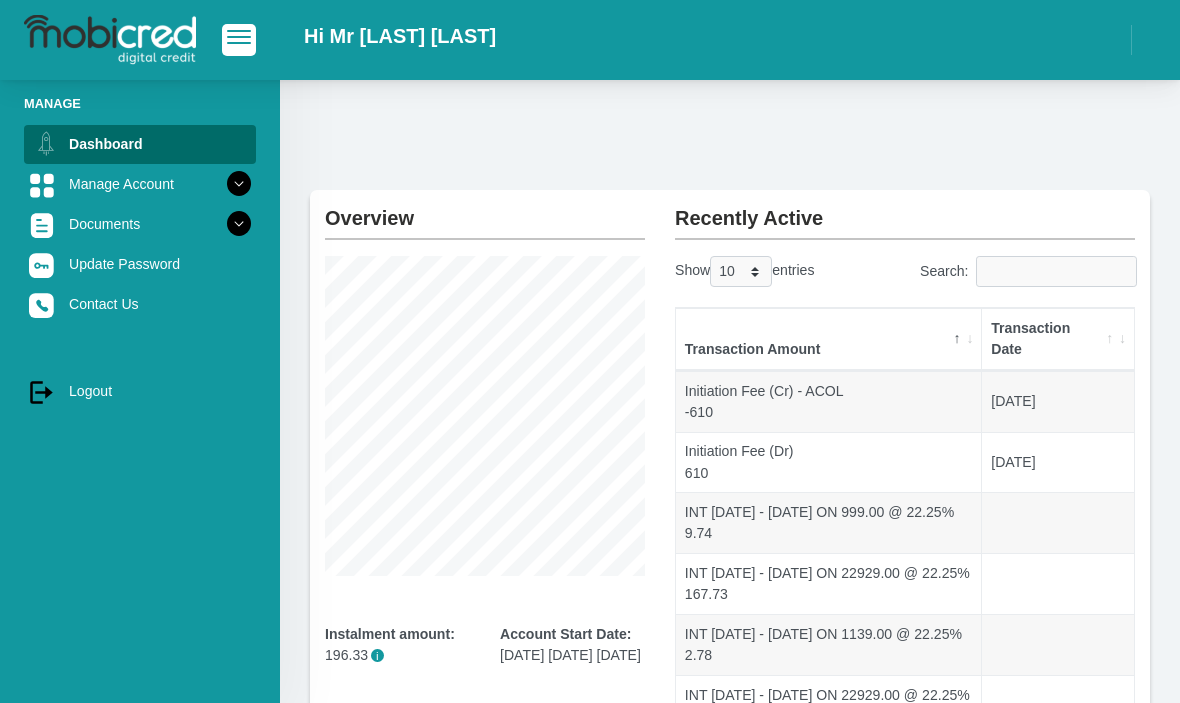 click on "Transaction Amount" at bounding box center [829, 339] 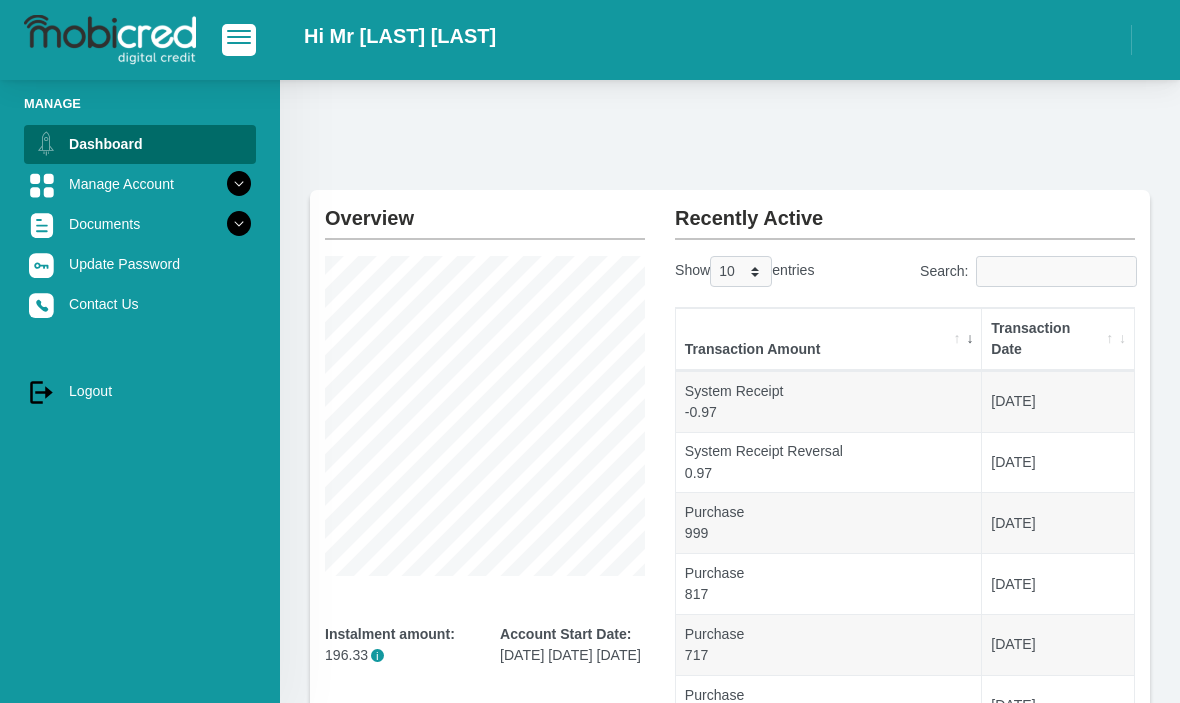 click on "Transaction Amount" at bounding box center [829, 339] 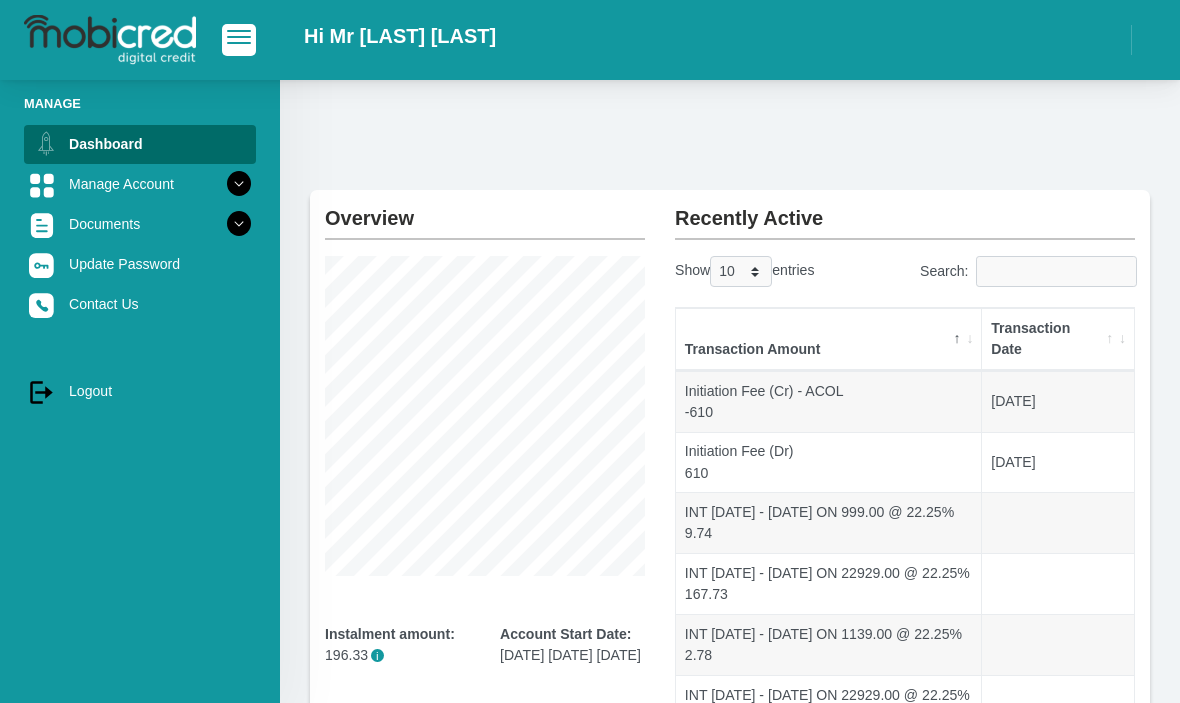 click on "Transaction Amount" at bounding box center [829, 339] 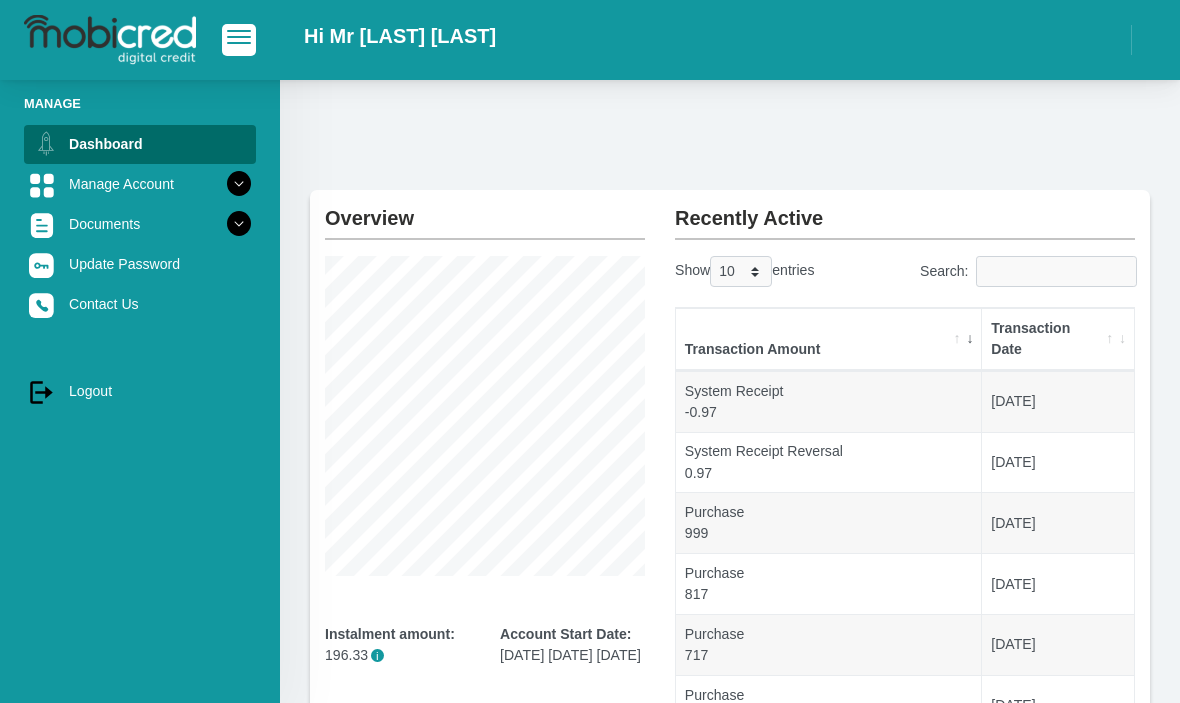 click on "Transaction Date" at bounding box center [1058, 339] 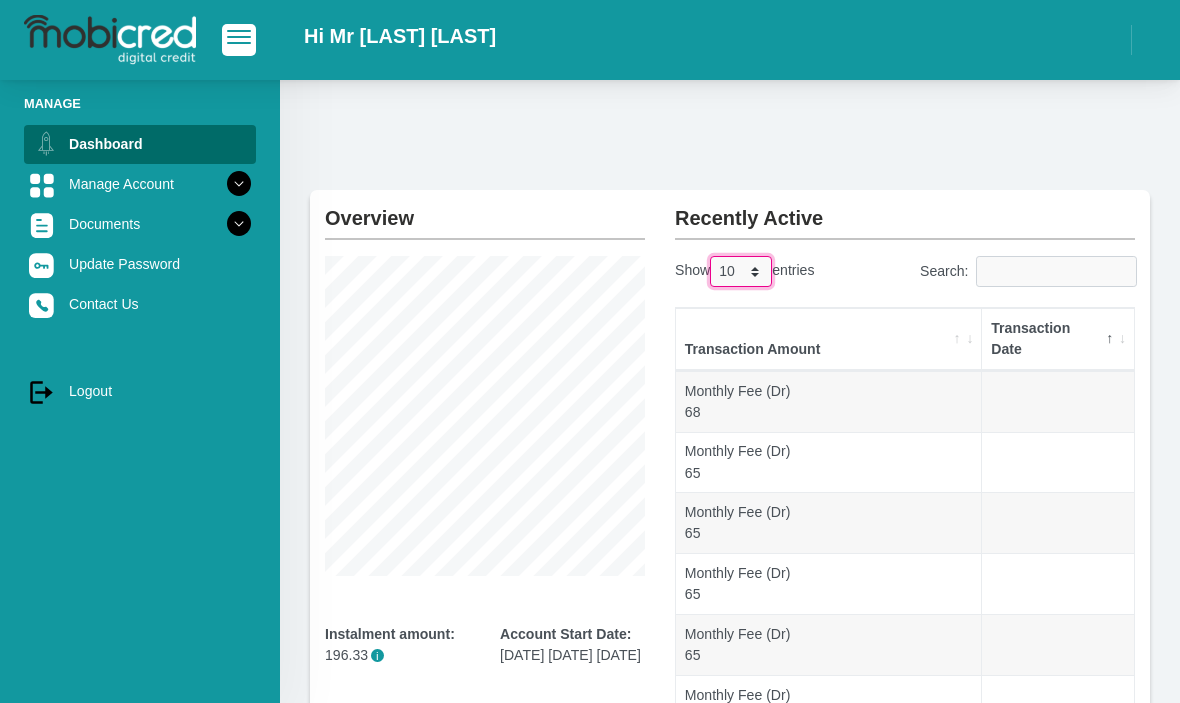 click on "10 25 50 100" at bounding box center (741, 271) 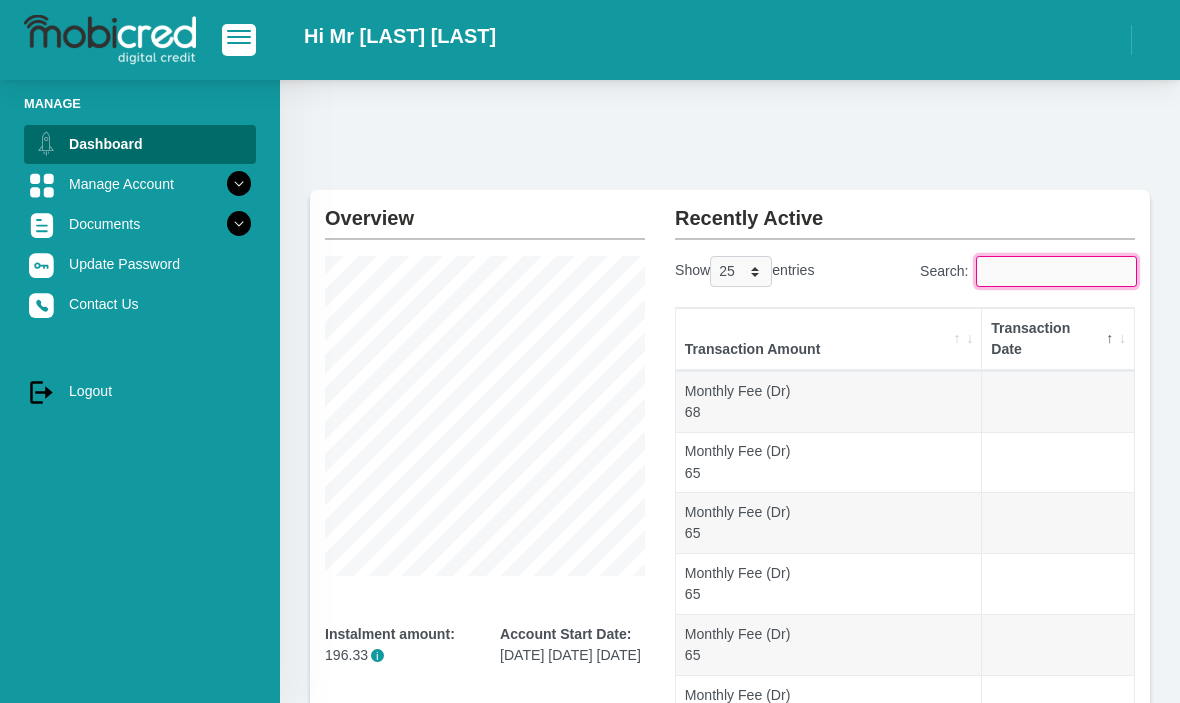 click on "Search:" at bounding box center (1056, 271) 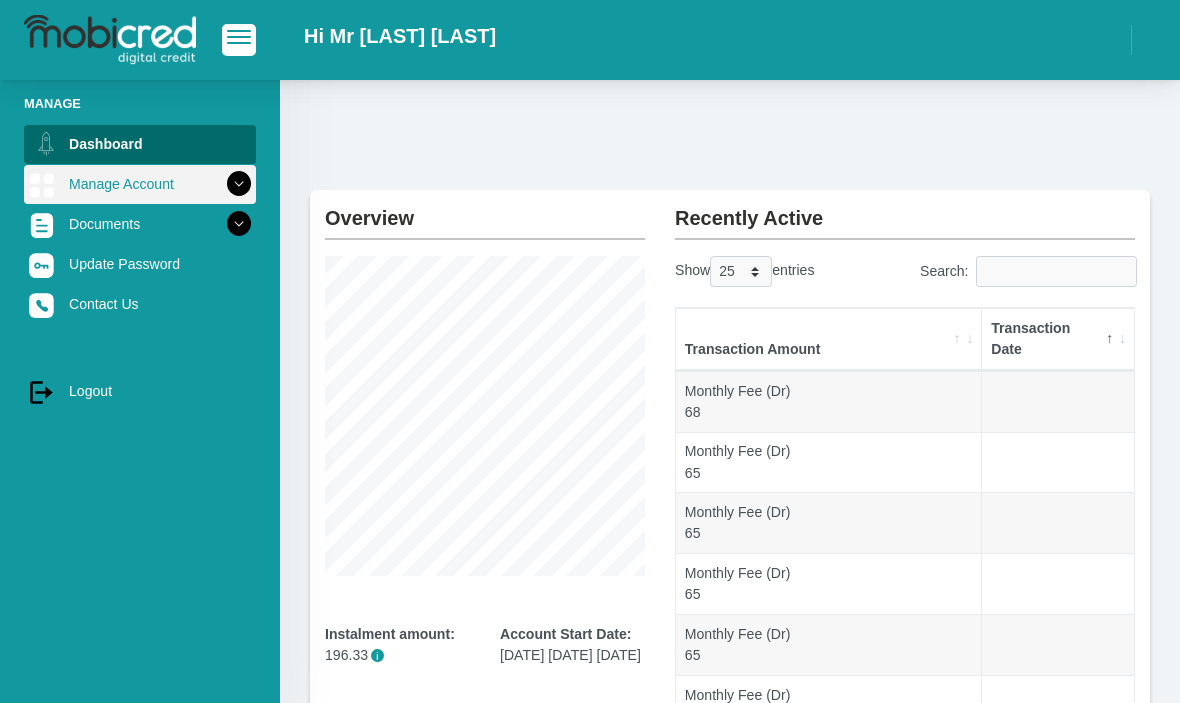 click on "Manage Account" at bounding box center [140, 184] 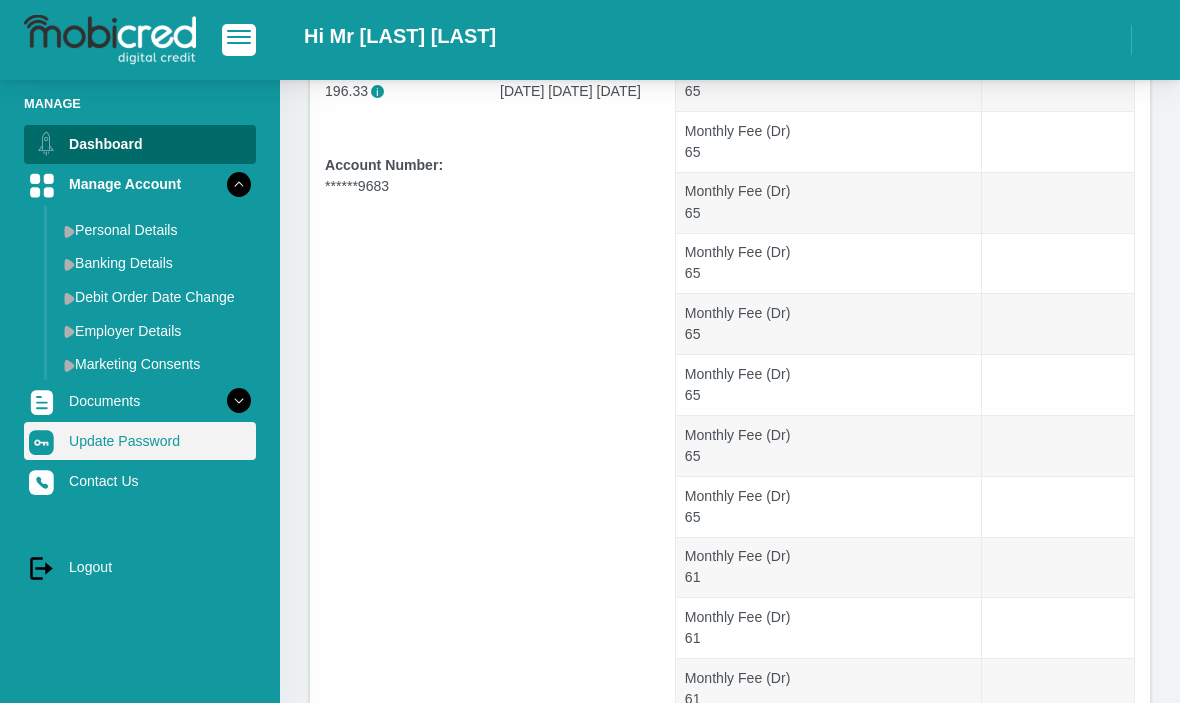 scroll, scrollTop: 566, scrollLeft: 0, axis: vertical 